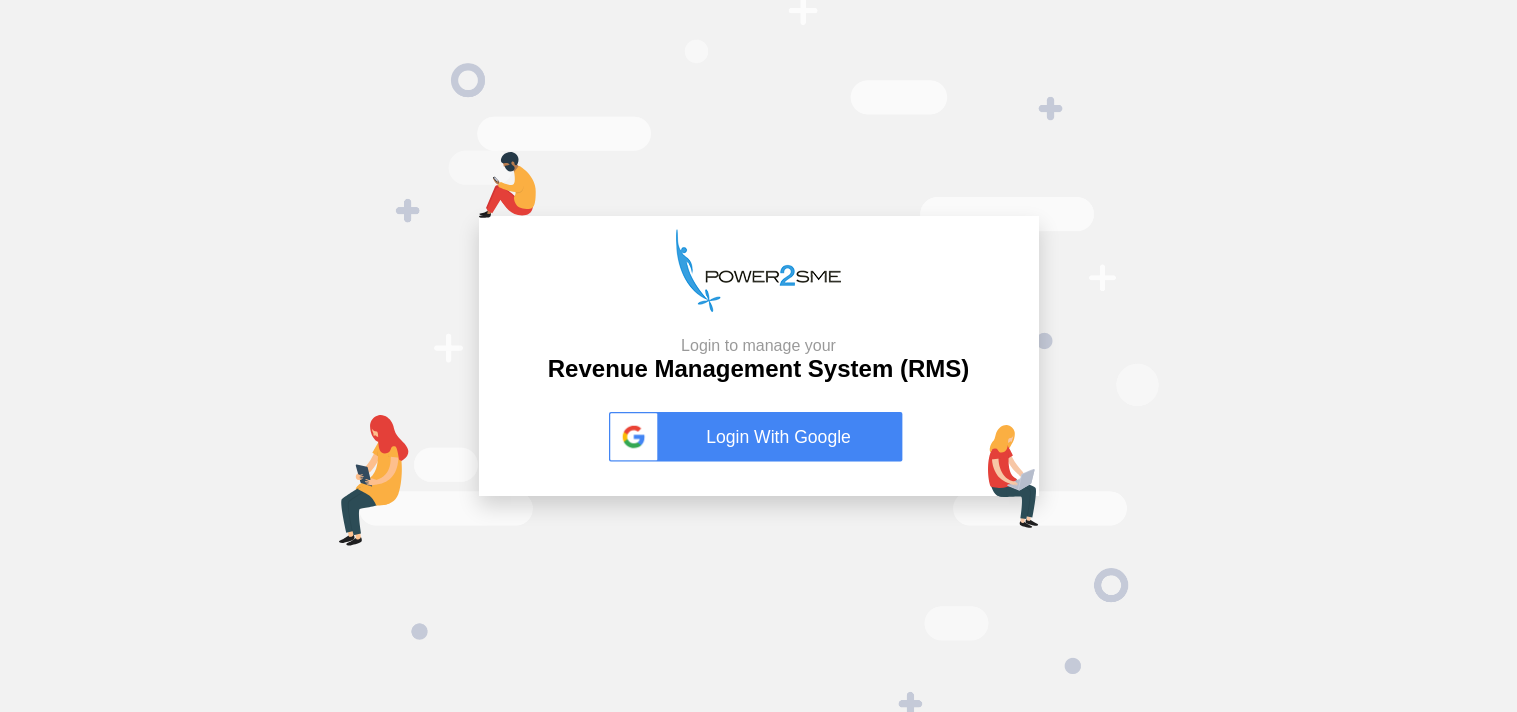 scroll, scrollTop: 0, scrollLeft: 0, axis: both 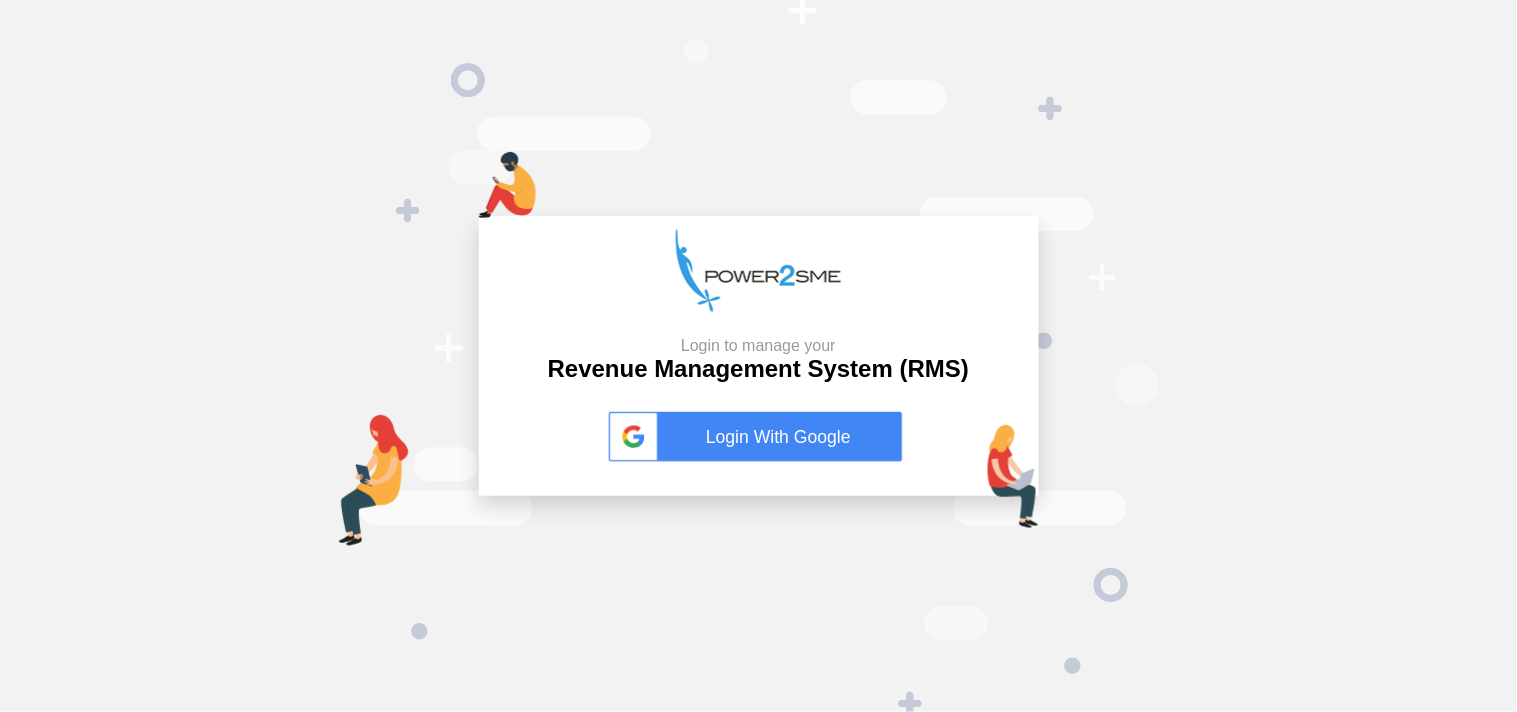 click on "Login With Google" at bounding box center (759, 437) 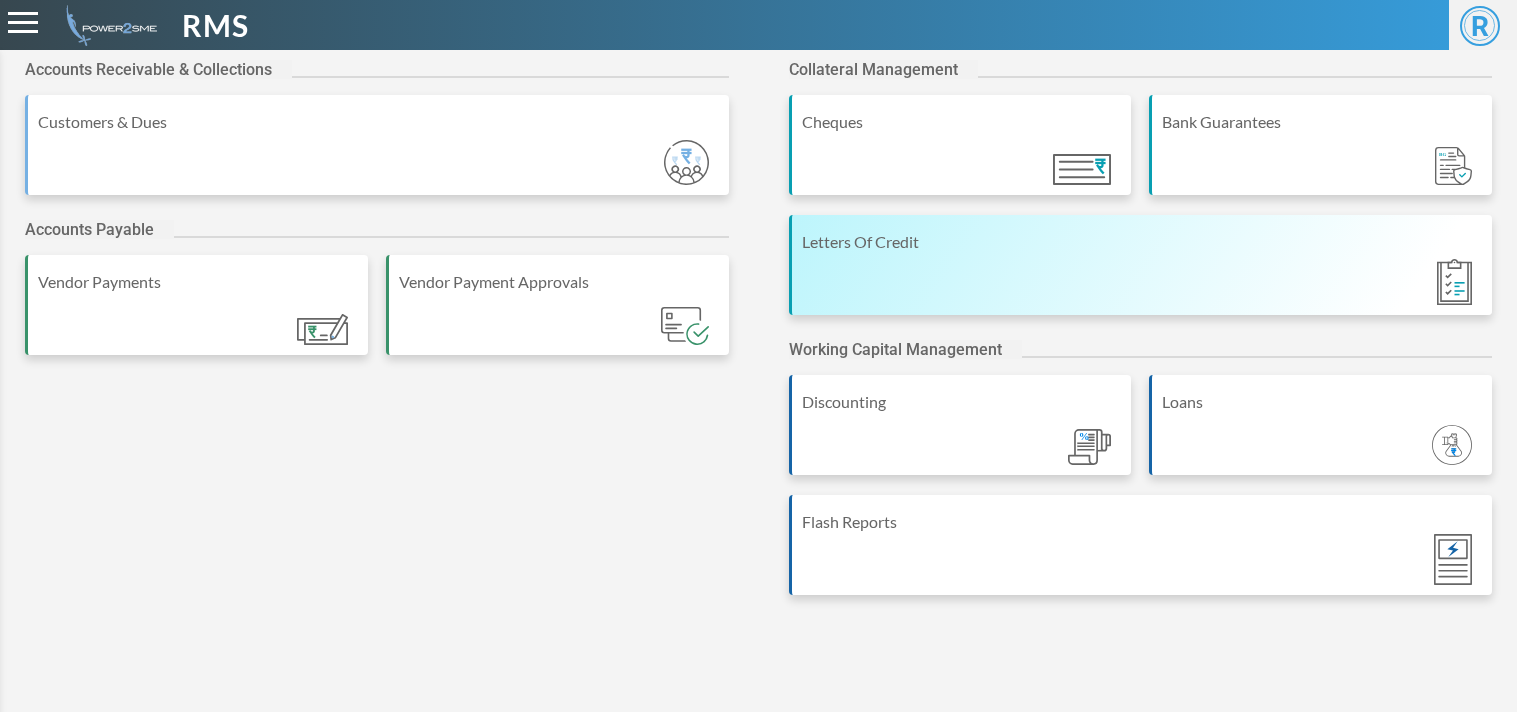 scroll, scrollTop: 0, scrollLeft: 0, axis: both 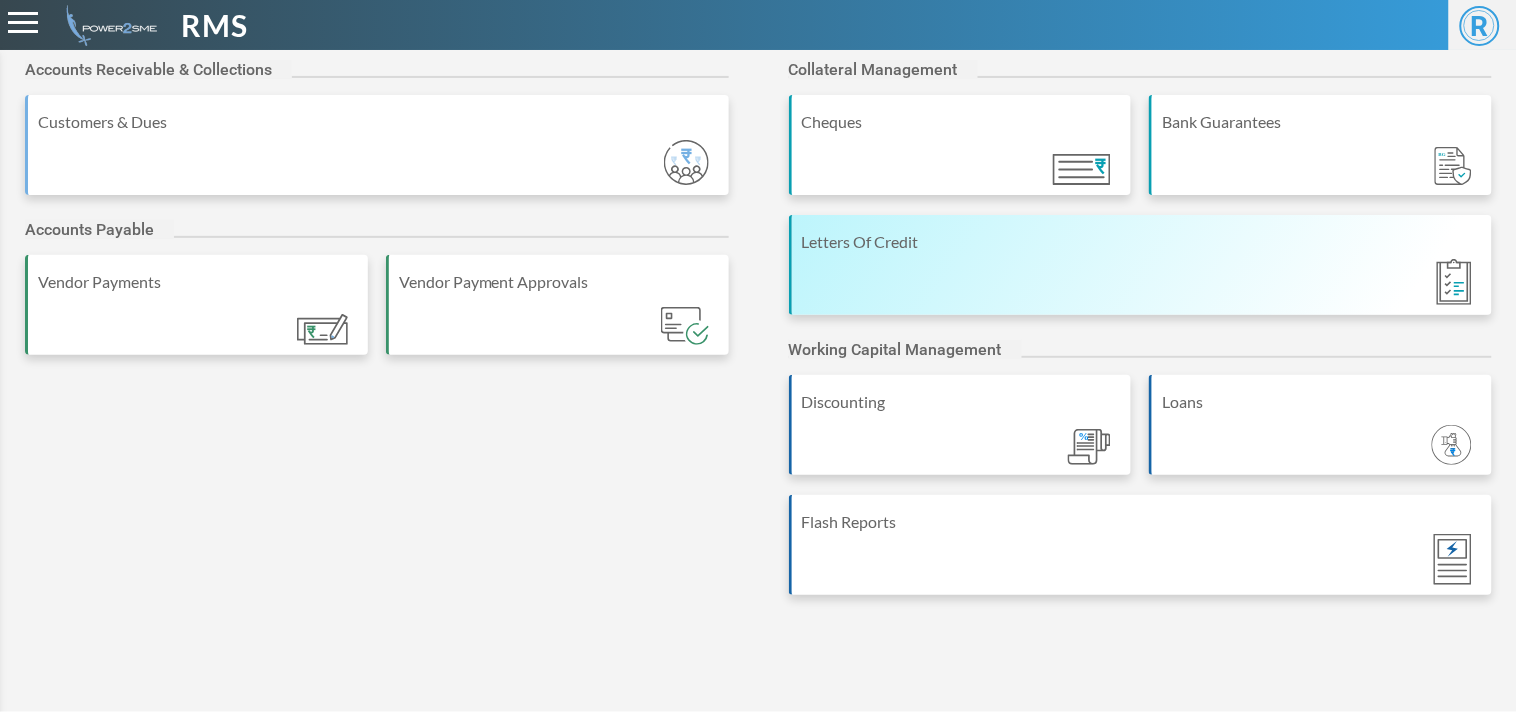 click on "Letters Of Credit" at bounding box center (1141, 265) 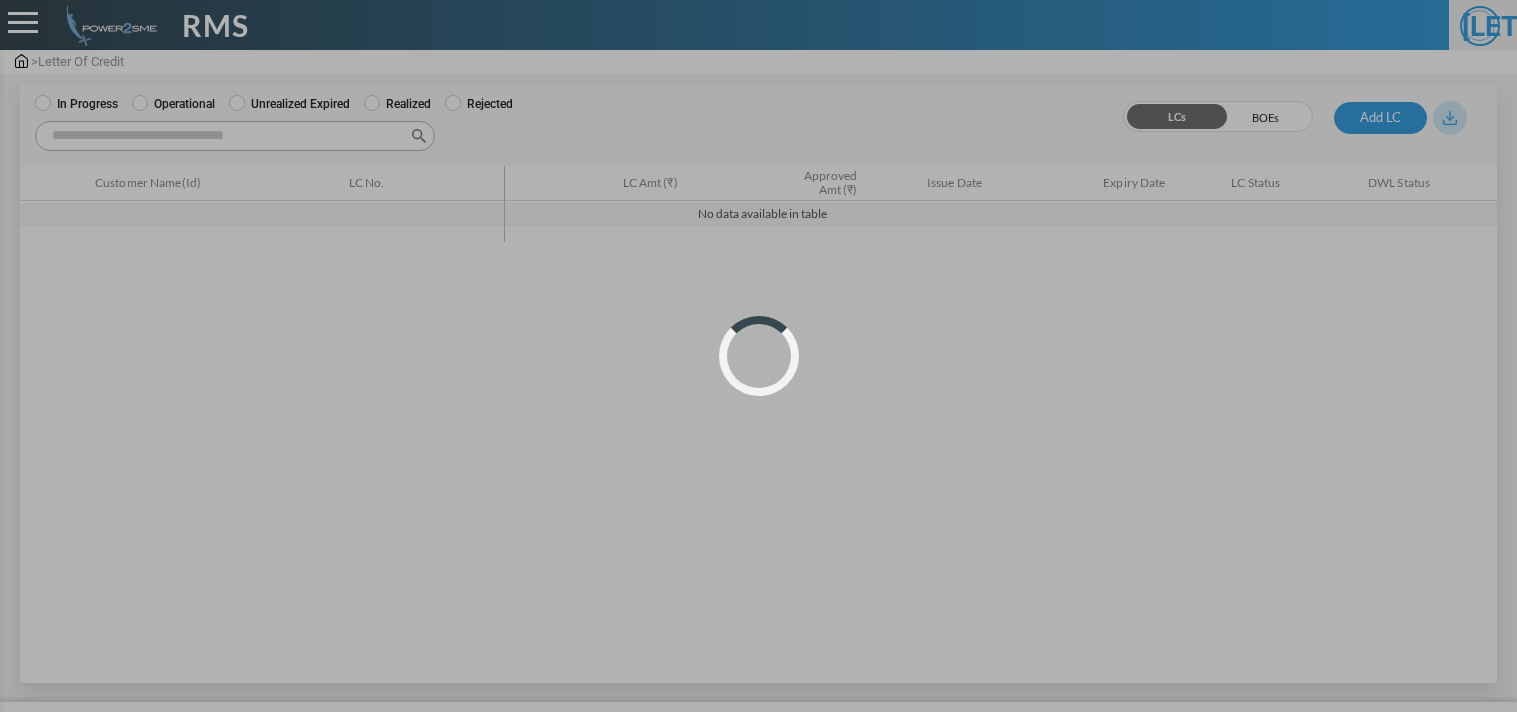 scroll, scrollTop: 0, scrollLeft: 0, axis: both 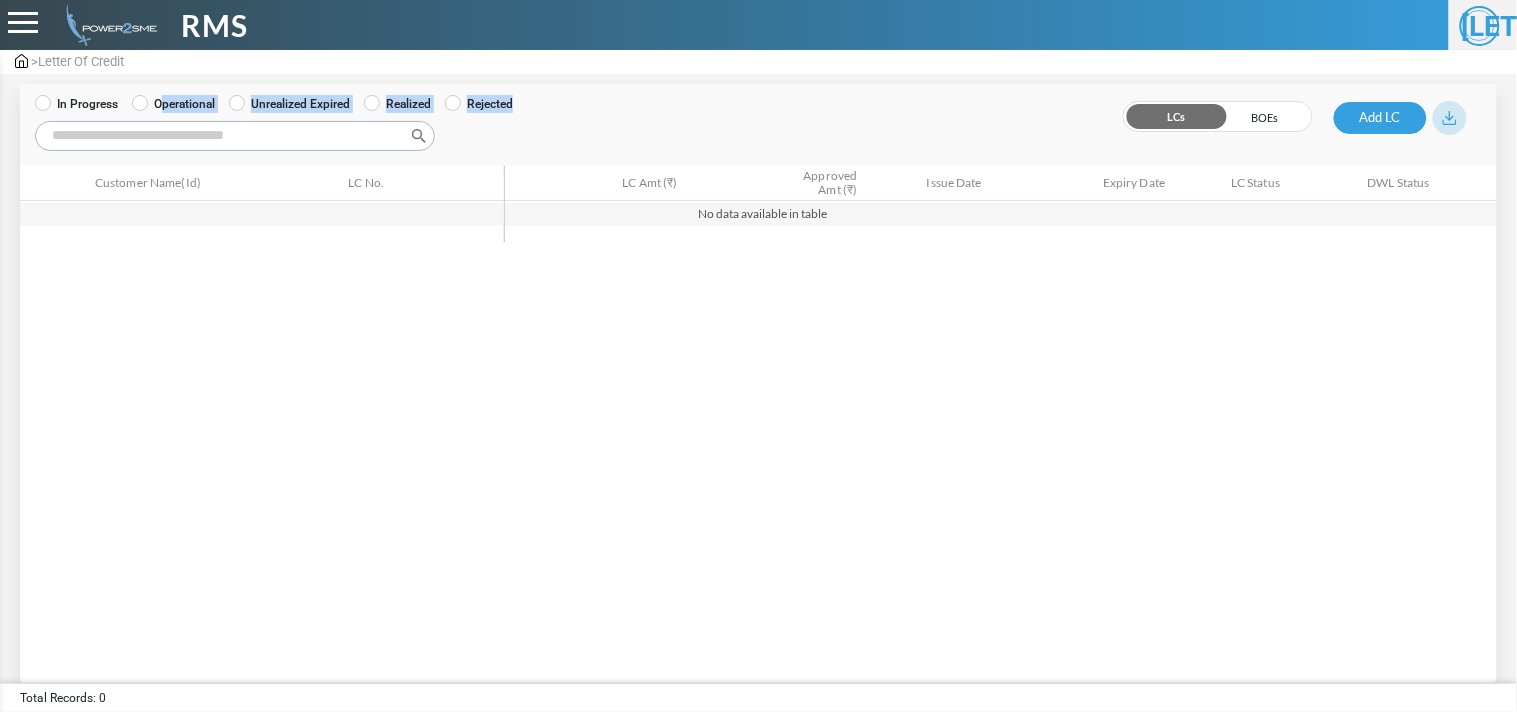 drag, startPoint x: 191, startPoint y: 90, endPoint x: 194, endPoint y: 105, distance: 15.297058 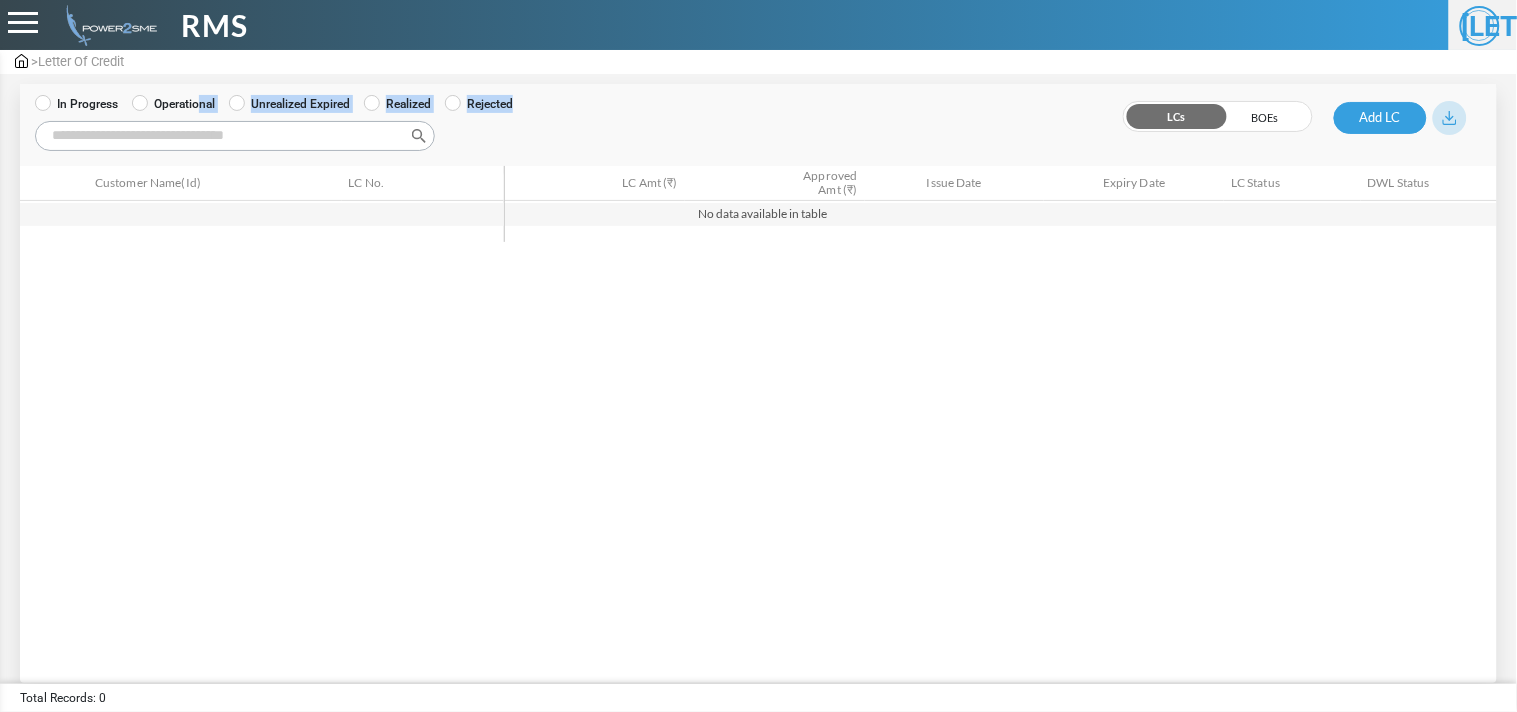 click on "Operational" at bounding box center (173, 104) 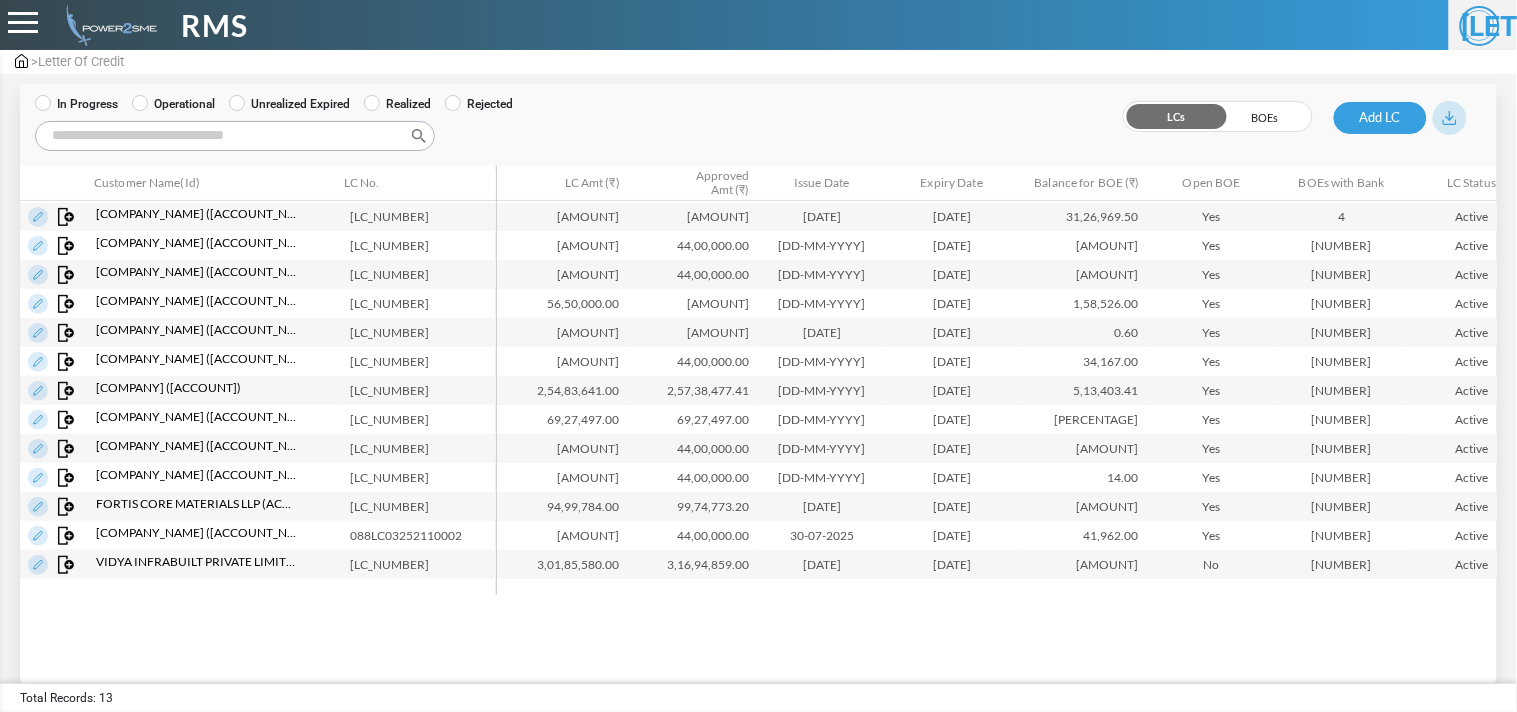 click on "Search:" at bounding box center (235, 136) 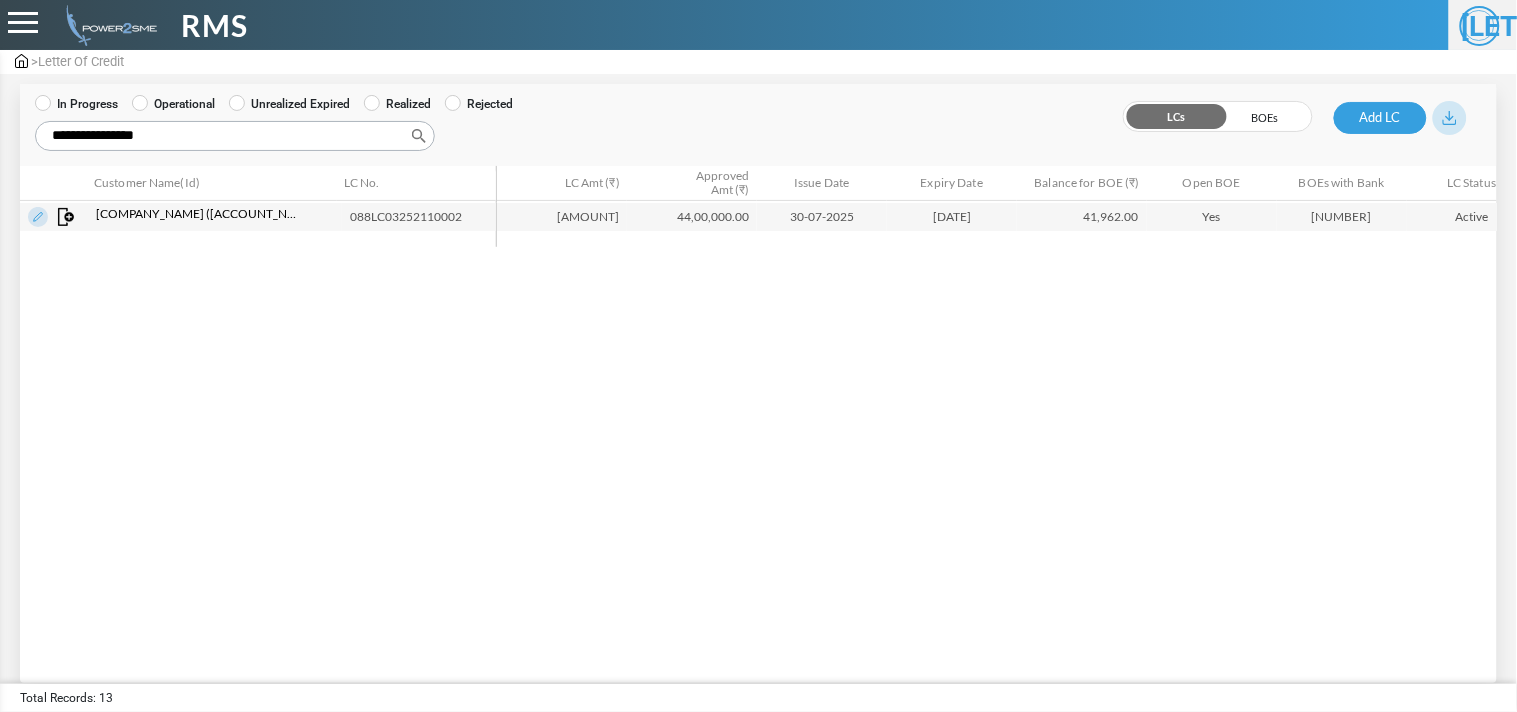 type on "**********" 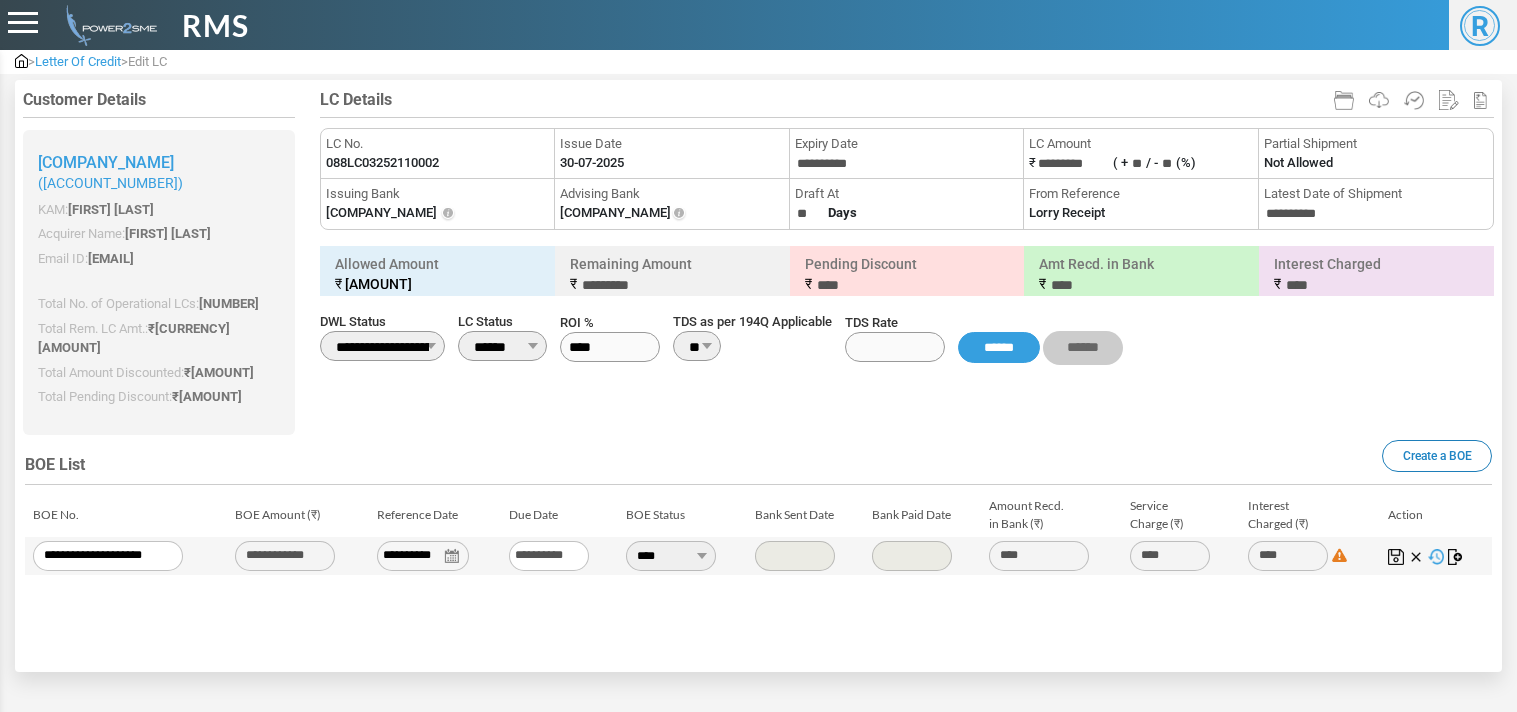 scroll, scrollTop: 0, scrollLeft: 0, axis: both 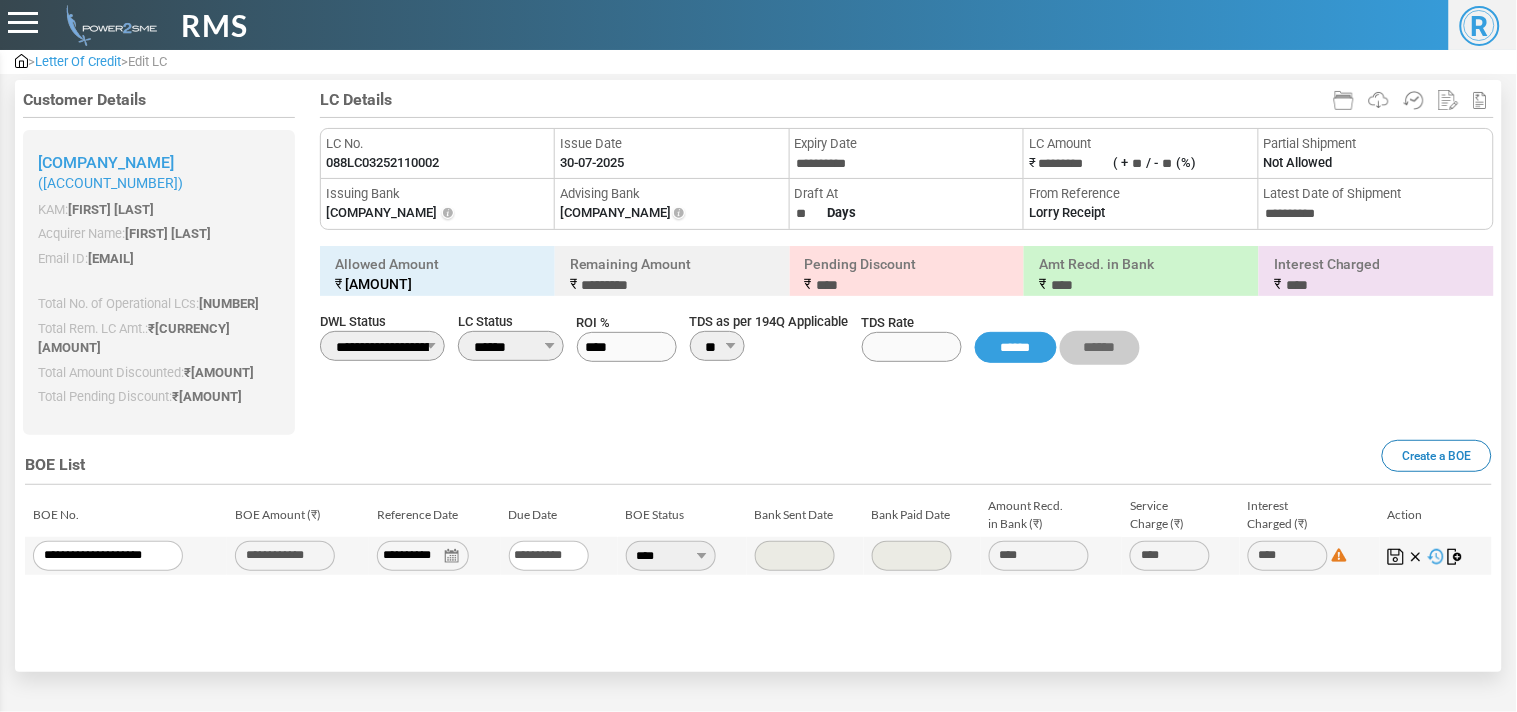 click on "Letter
Of Credit" at bounding box center [78, 61] 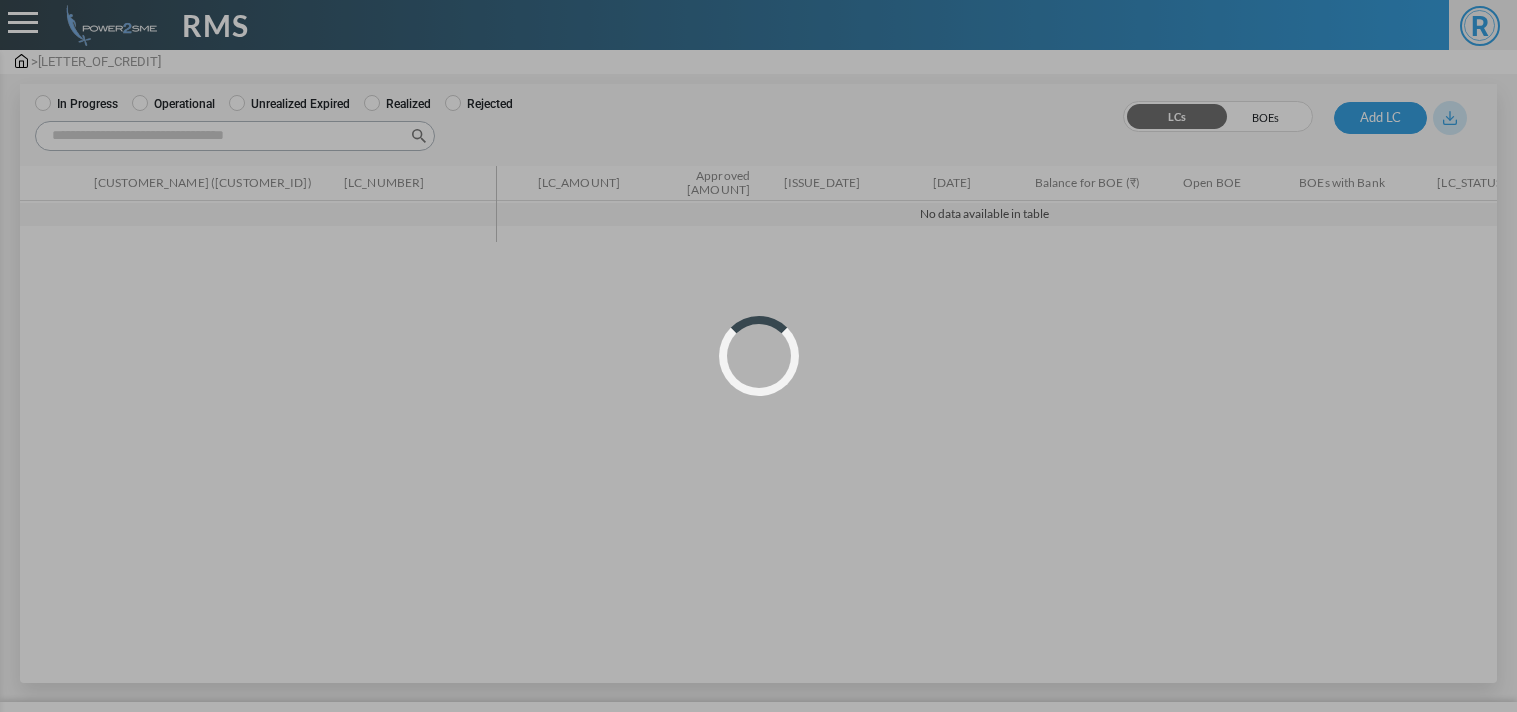 scroll, scrollTop: 0, scrollLeft: 0, axis: both 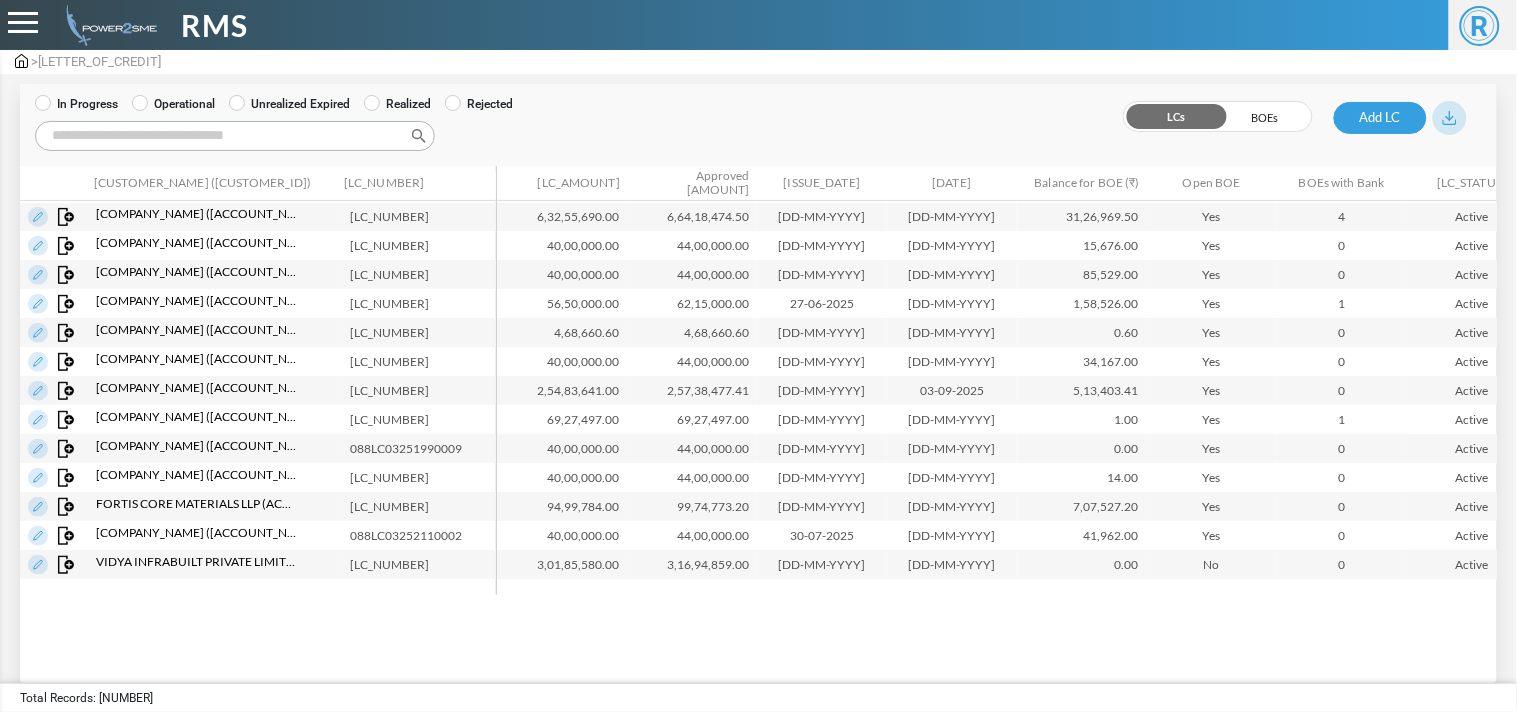 click on "Operational" at bounding box center (173, 104) 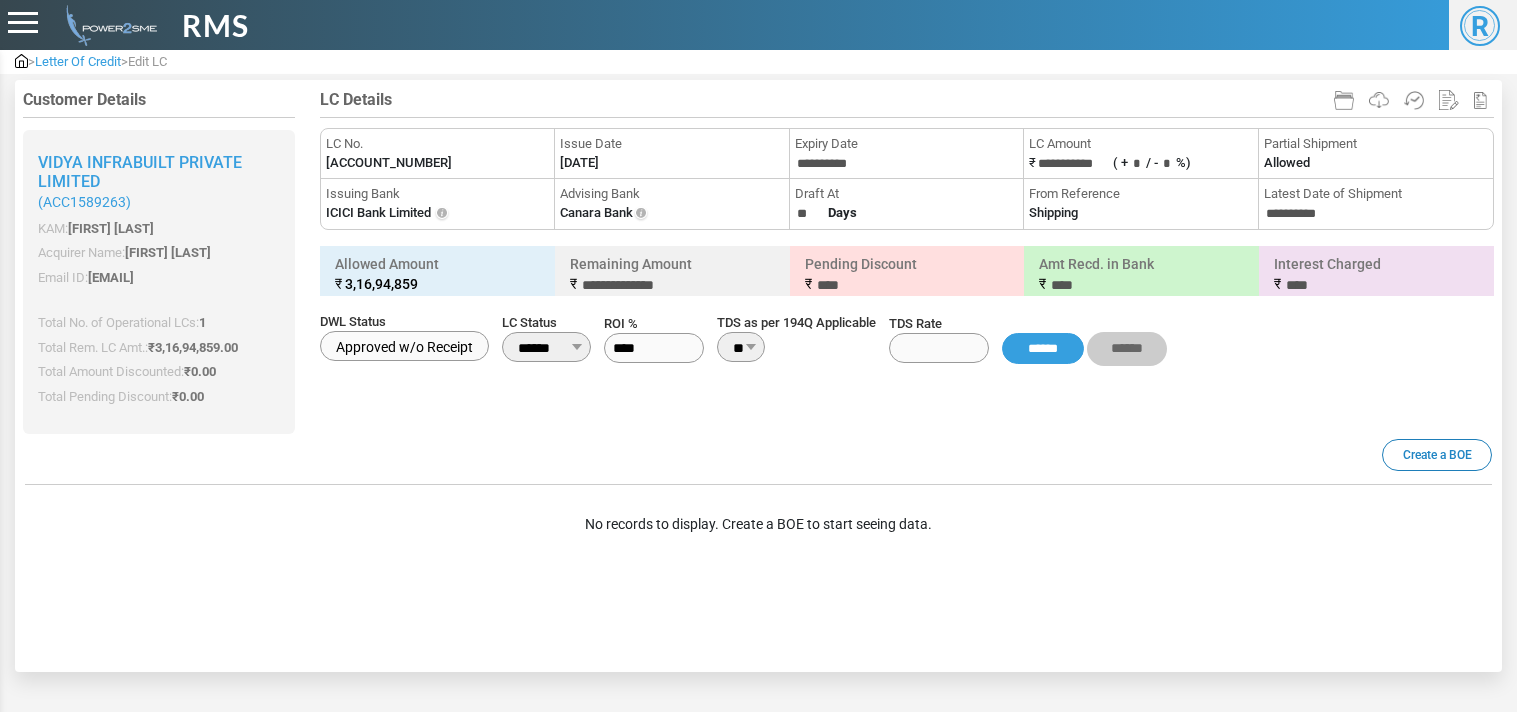 scroll, scrollTop: 0, scrollLeft: 0, axis: both 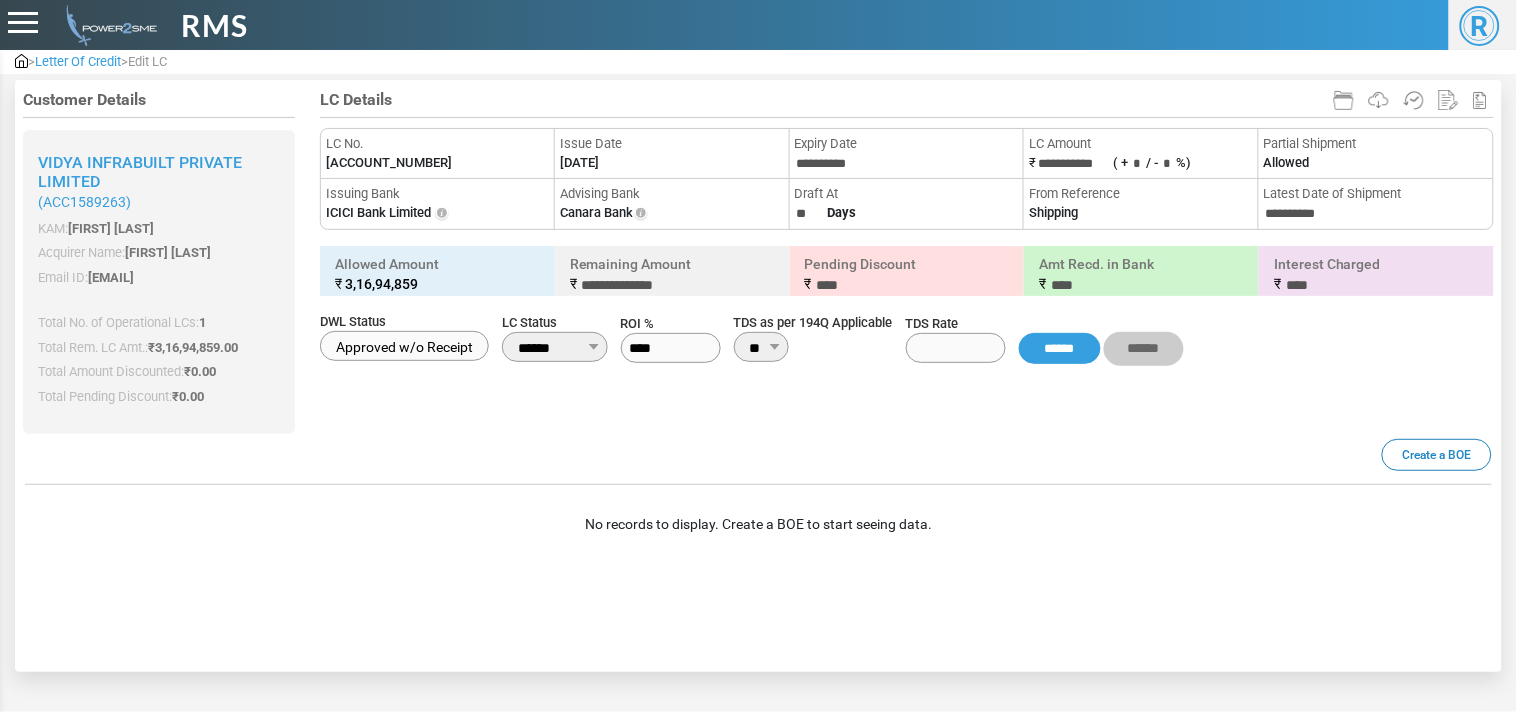 click on "LC No." at bounding box center (437, 144) 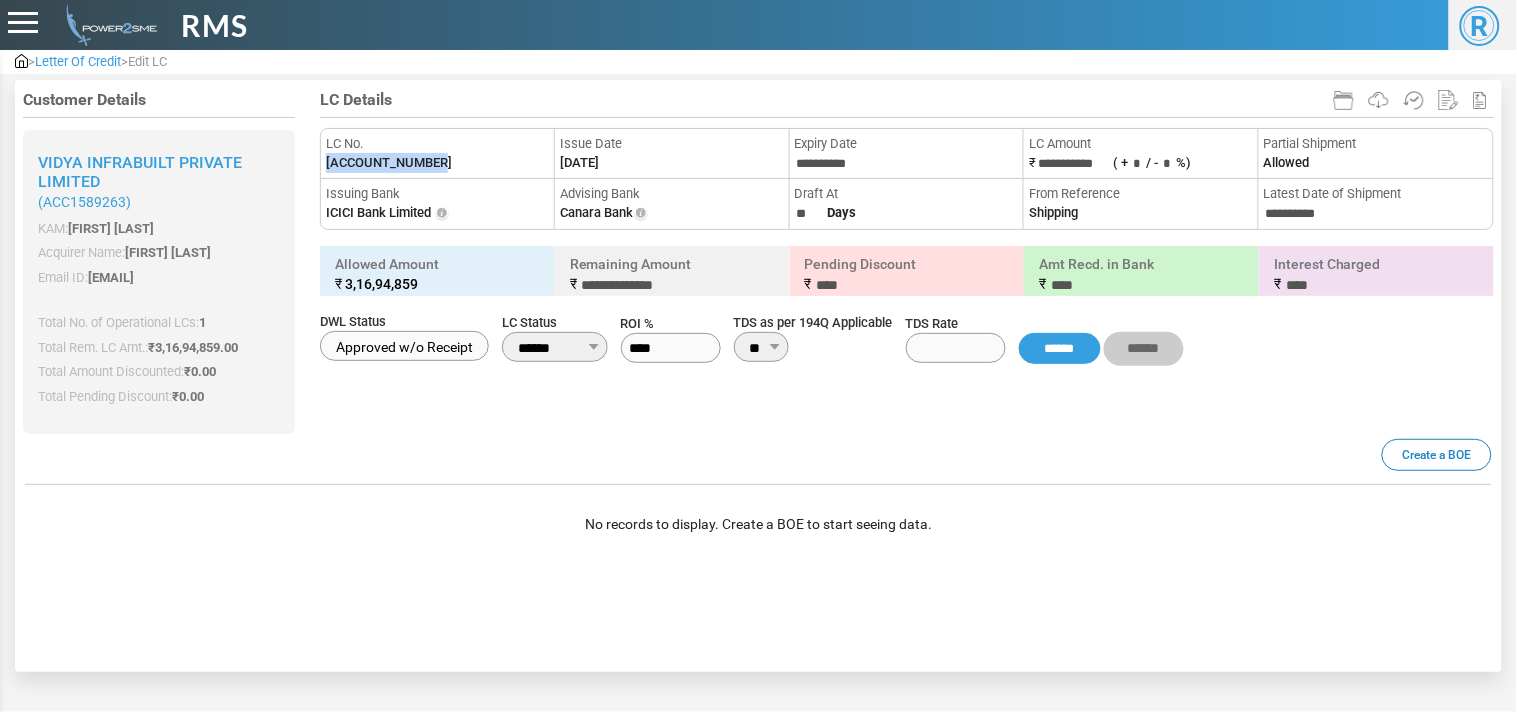 click on "[ACCOUNT_NUMBER]" at bounding box center (389, 163) 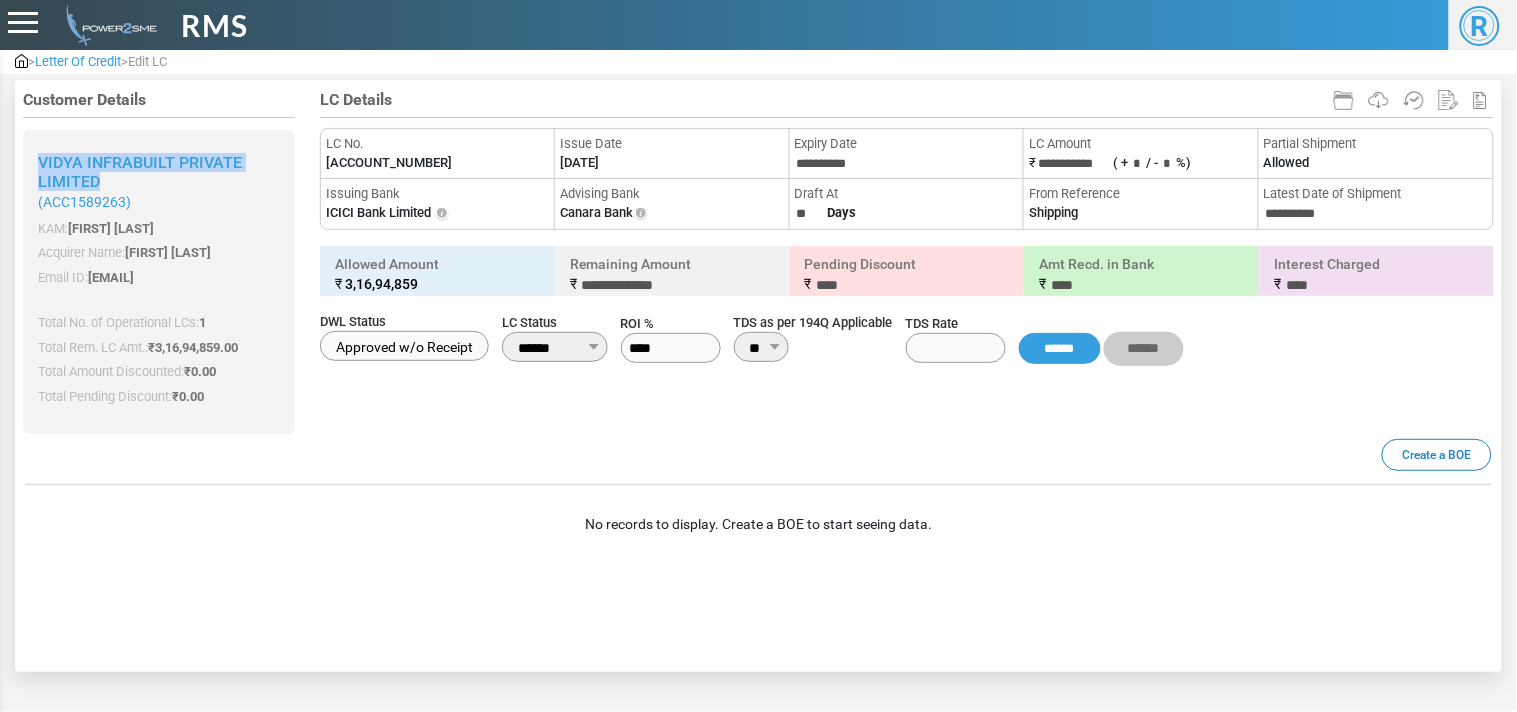 drag, startPoint x: 118, startPoint y: 178, endPoint x: 31, endPoint y: 166, distance: 87.823685 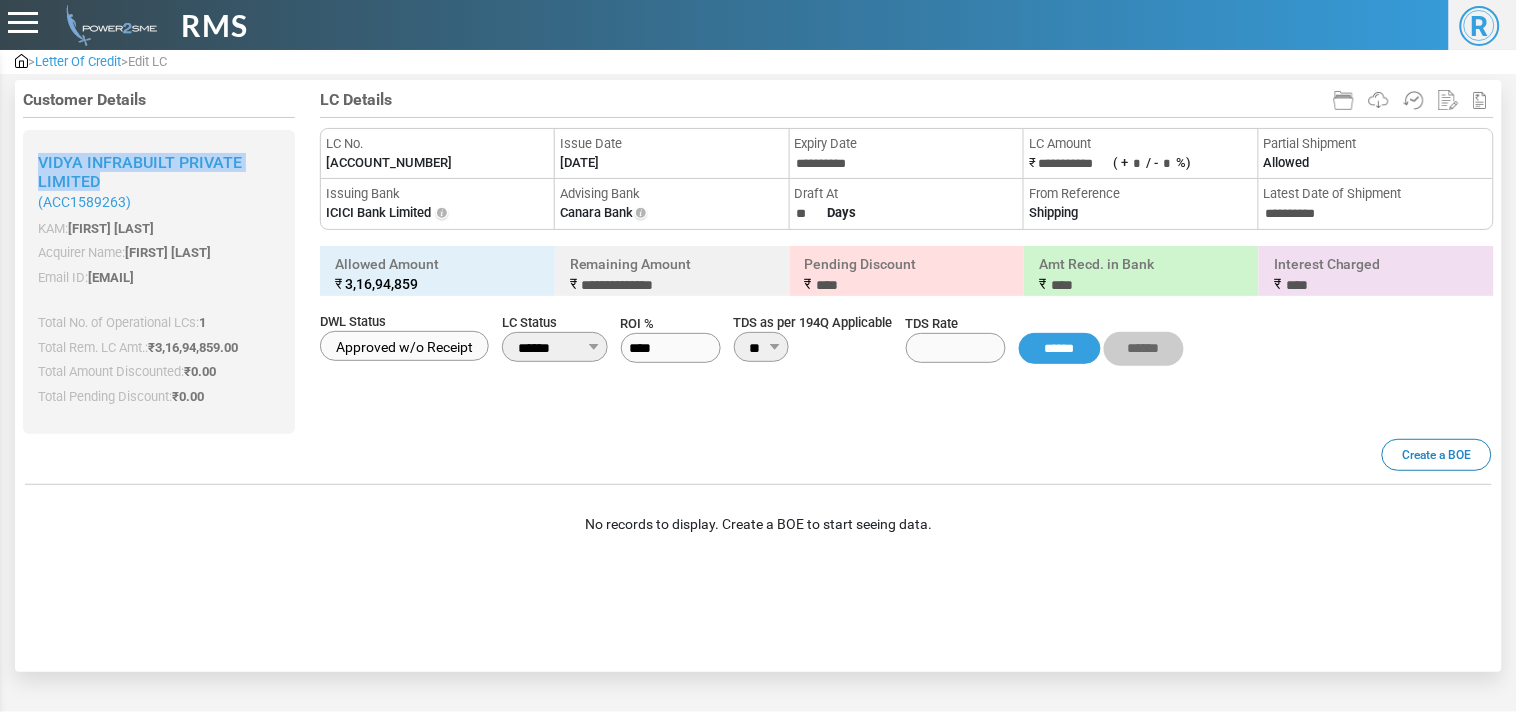 copy on "Vidya Infrabuilt Private Limited" 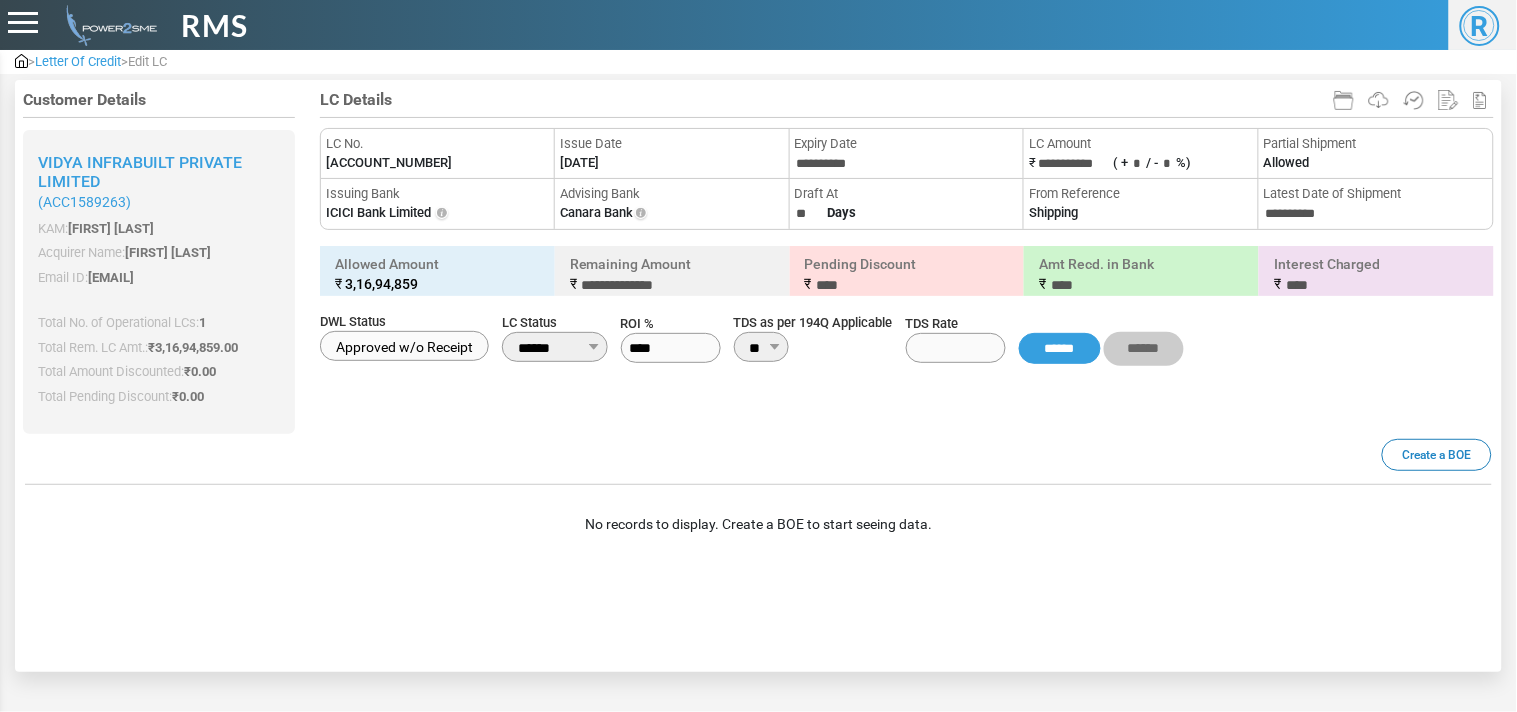 click on "₹  3,16,94,859" at bounding box center [437, 284] 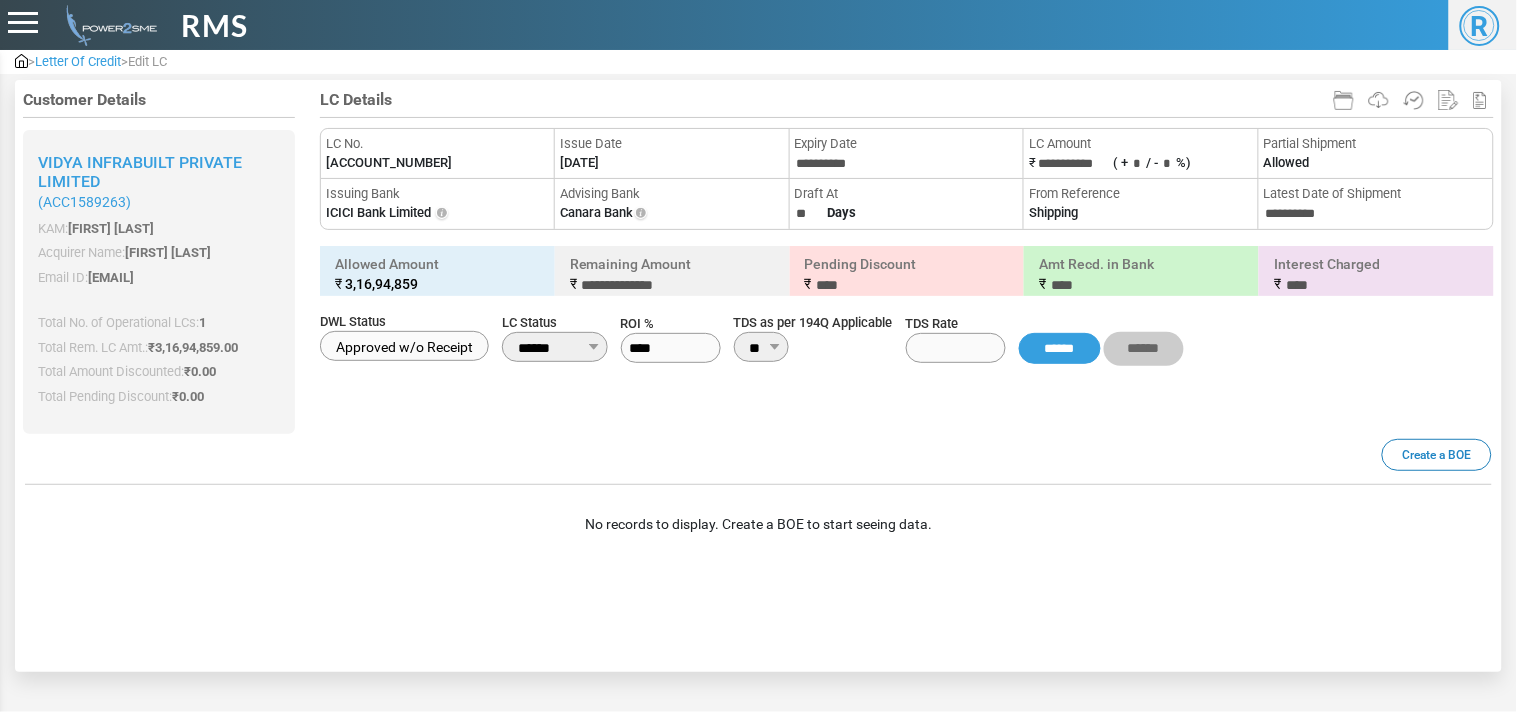 copy on "3,16,94,859" 